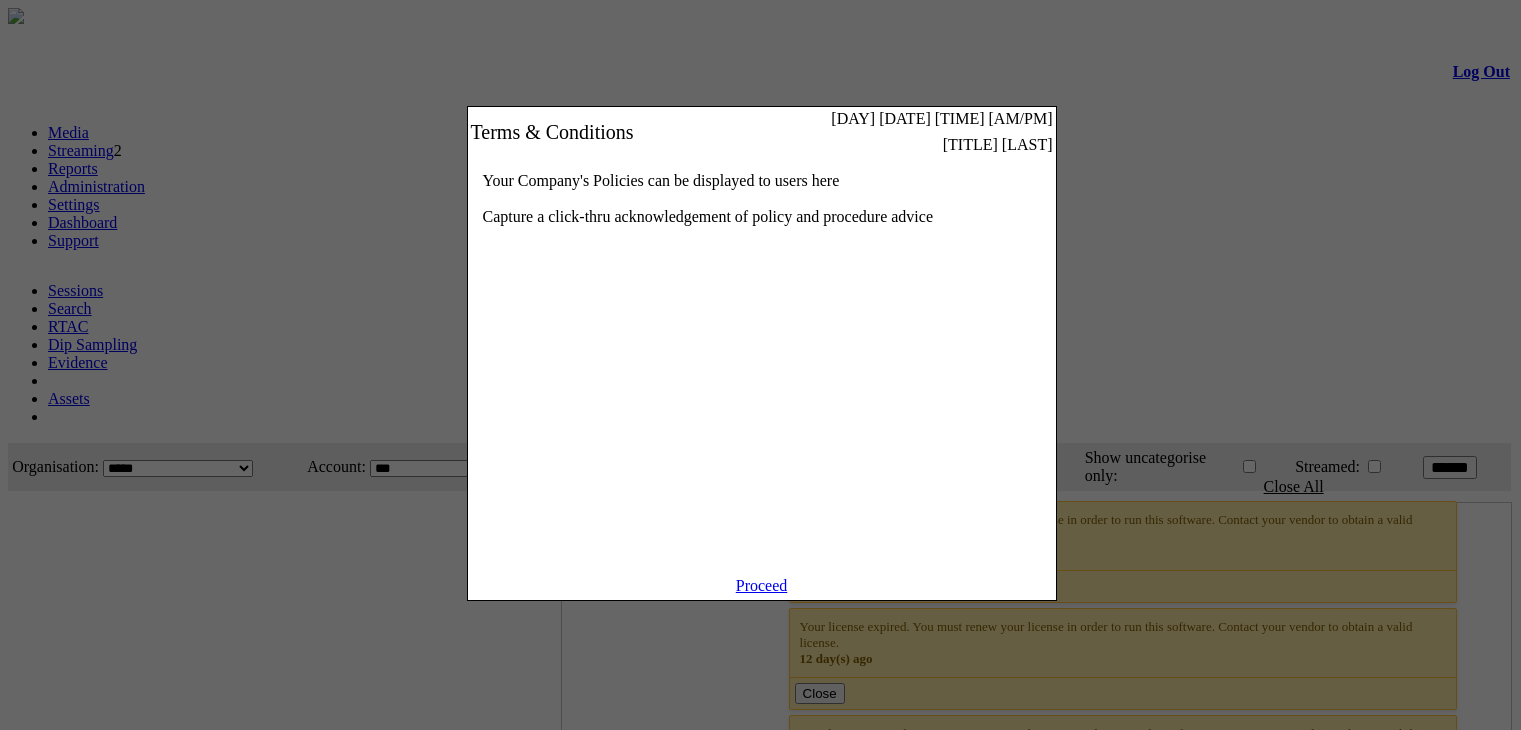 scroll, scrollTop: 0, scrollLeft: 0, axis: both 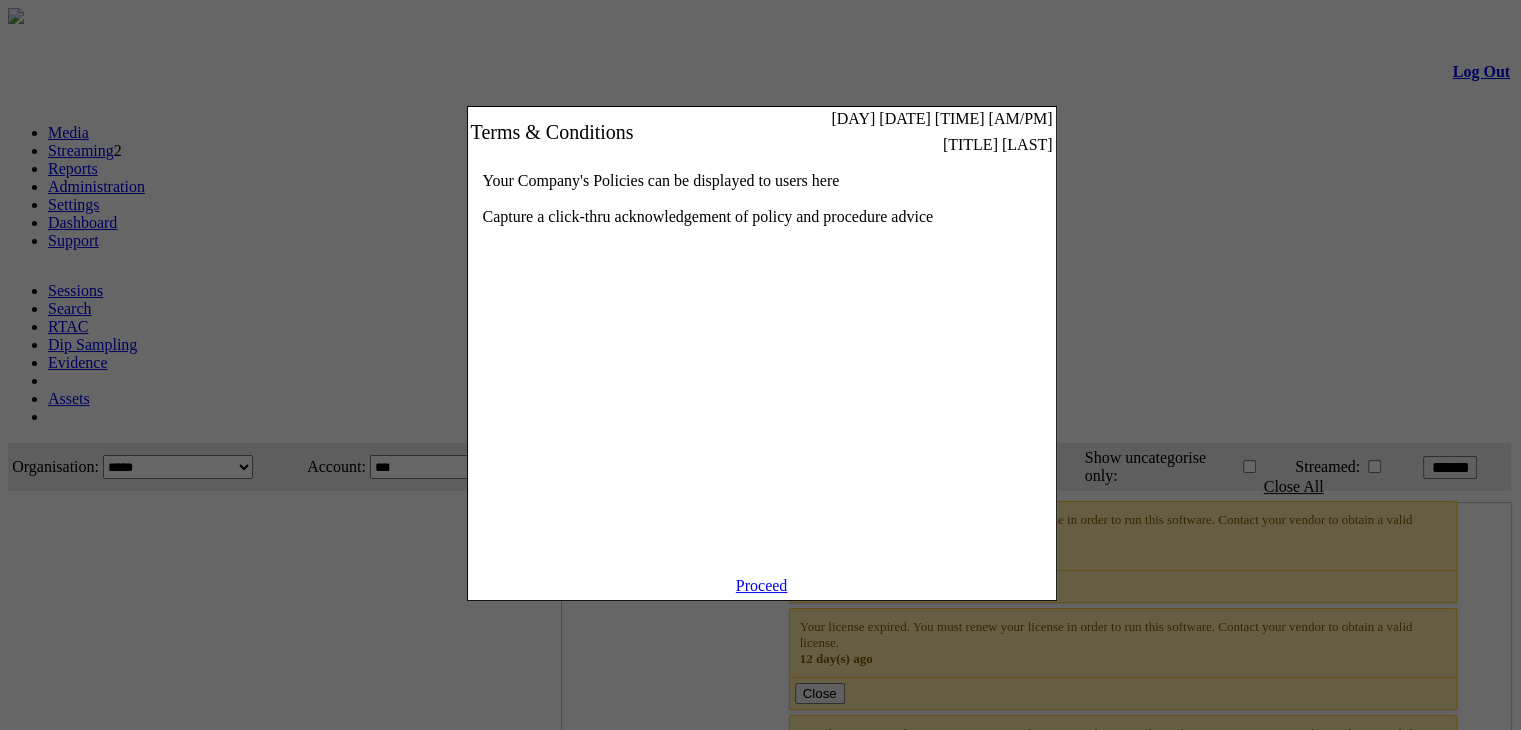 click on "Proceed" at bounding box center [762, 585] 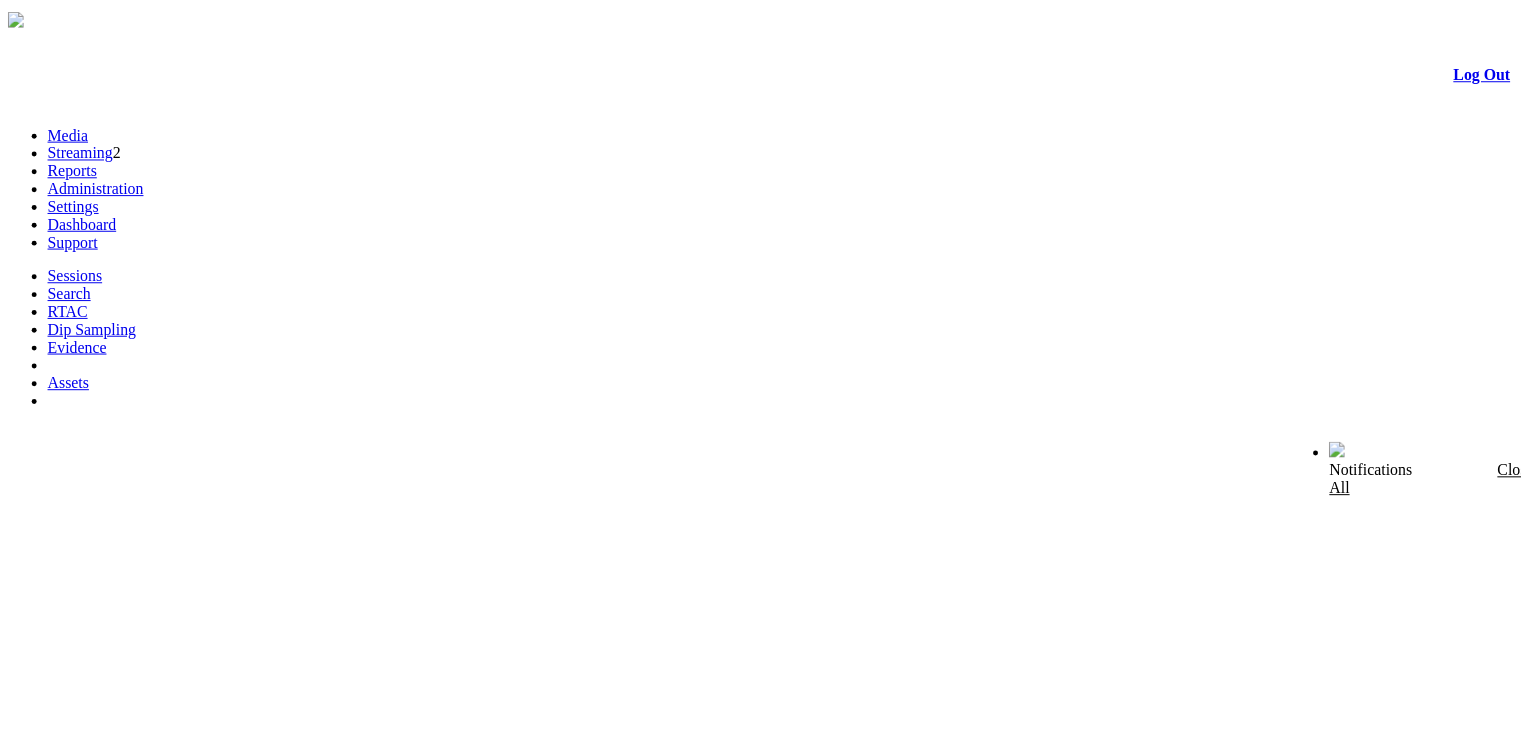 scroll, scrollTop: 0, scrollLeft: 0, axis: both 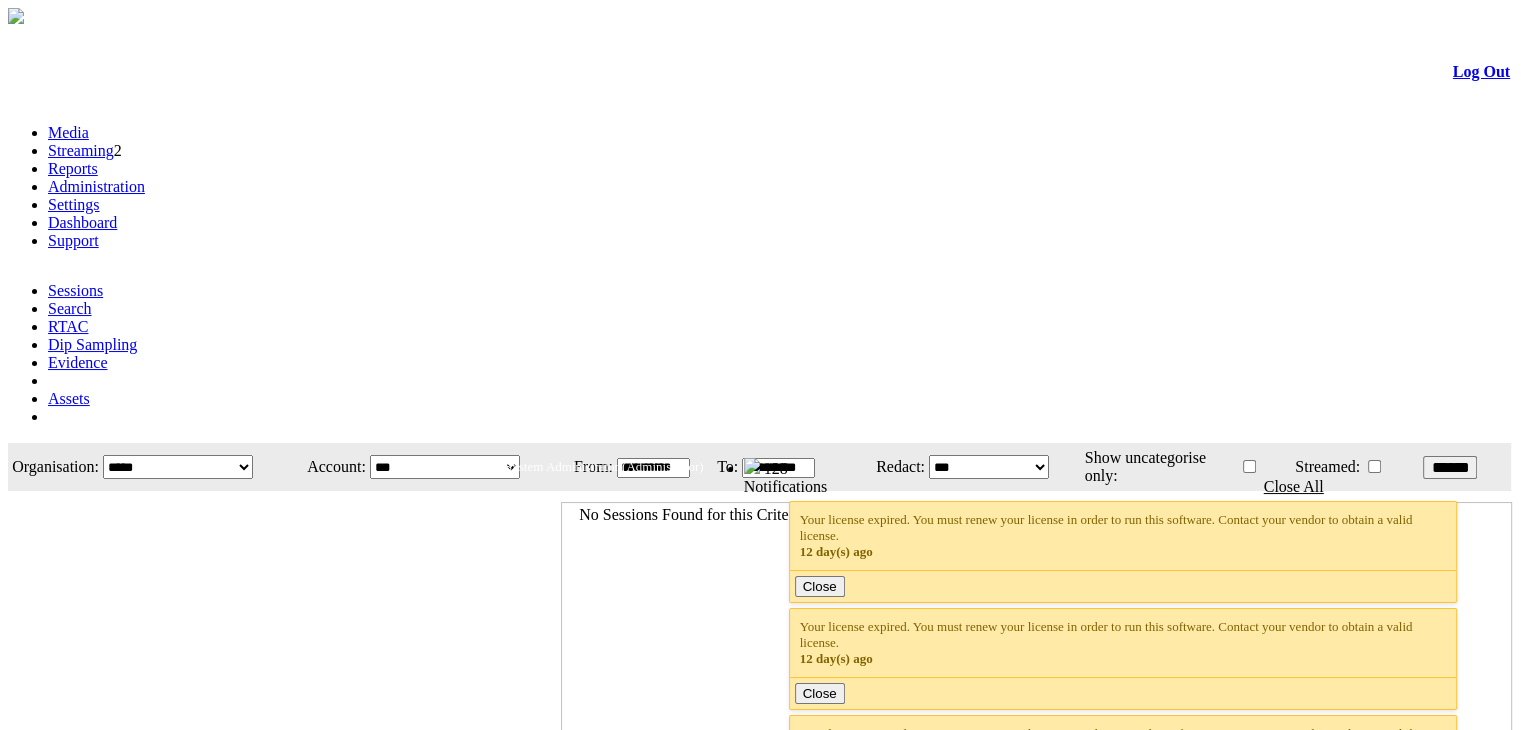 click on "Streaming" at bounding box center (81, 150) 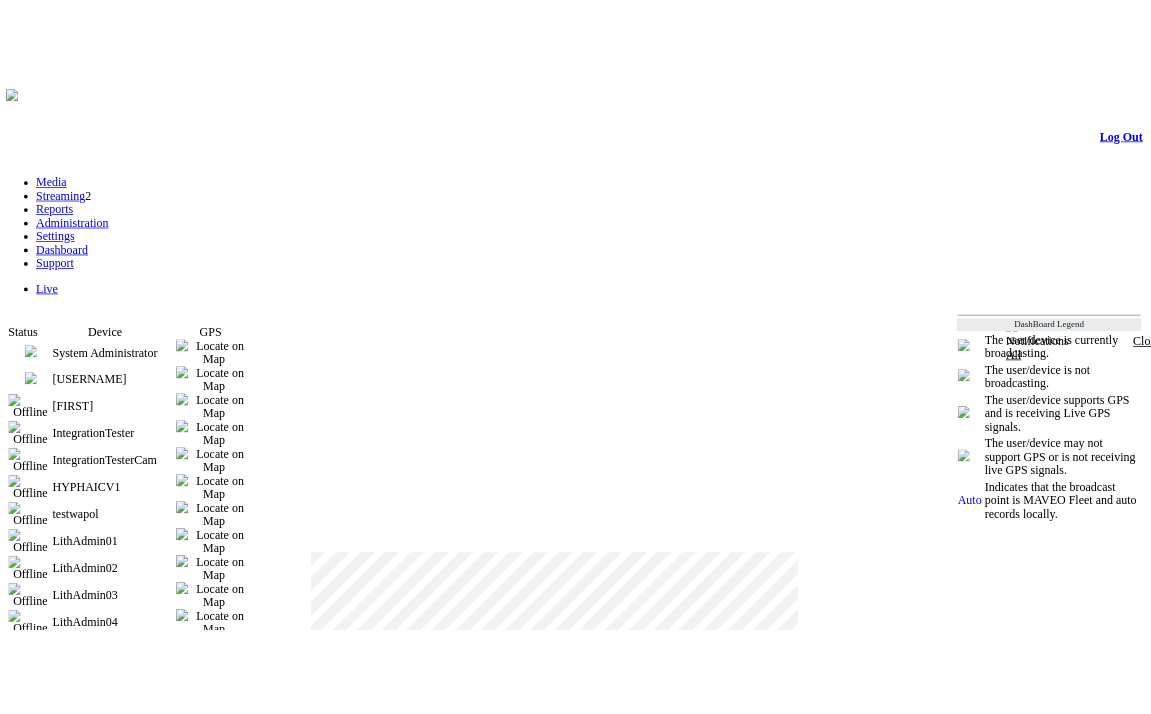 scroll, scrollTop: 0, scrollLeft: 0, axis: both 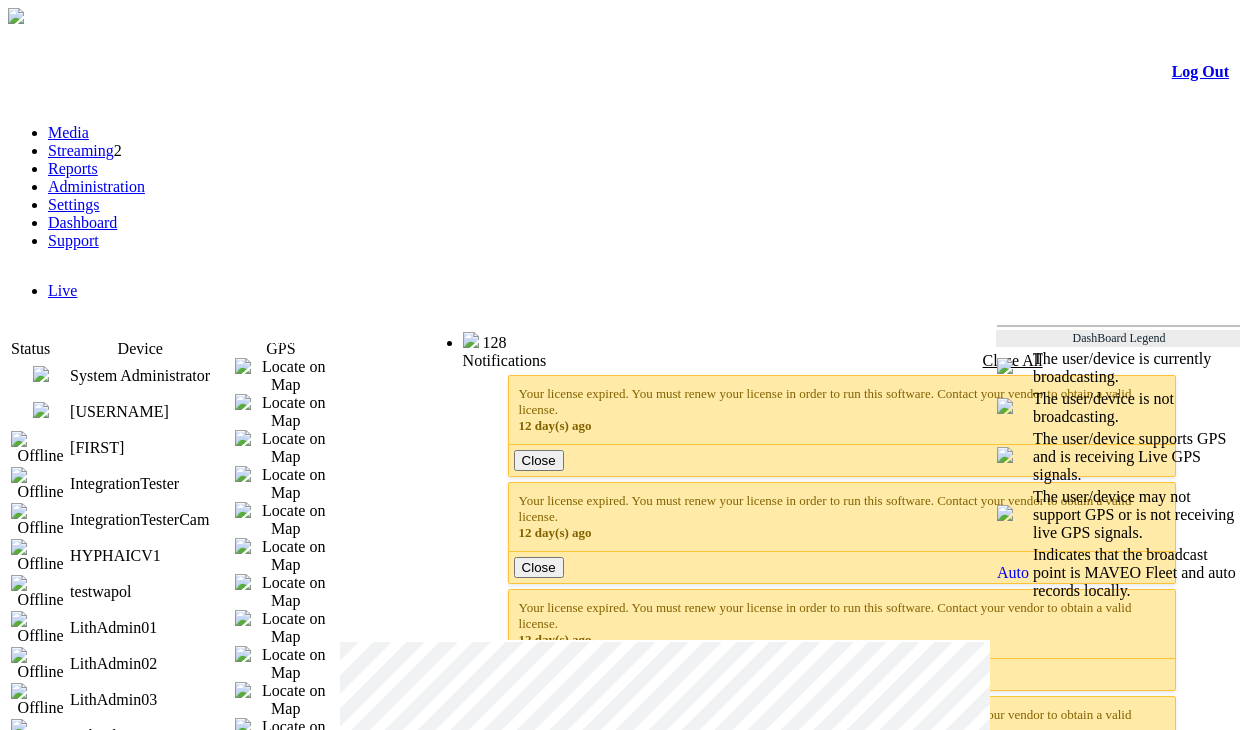 click at bounding box center (41, 410) 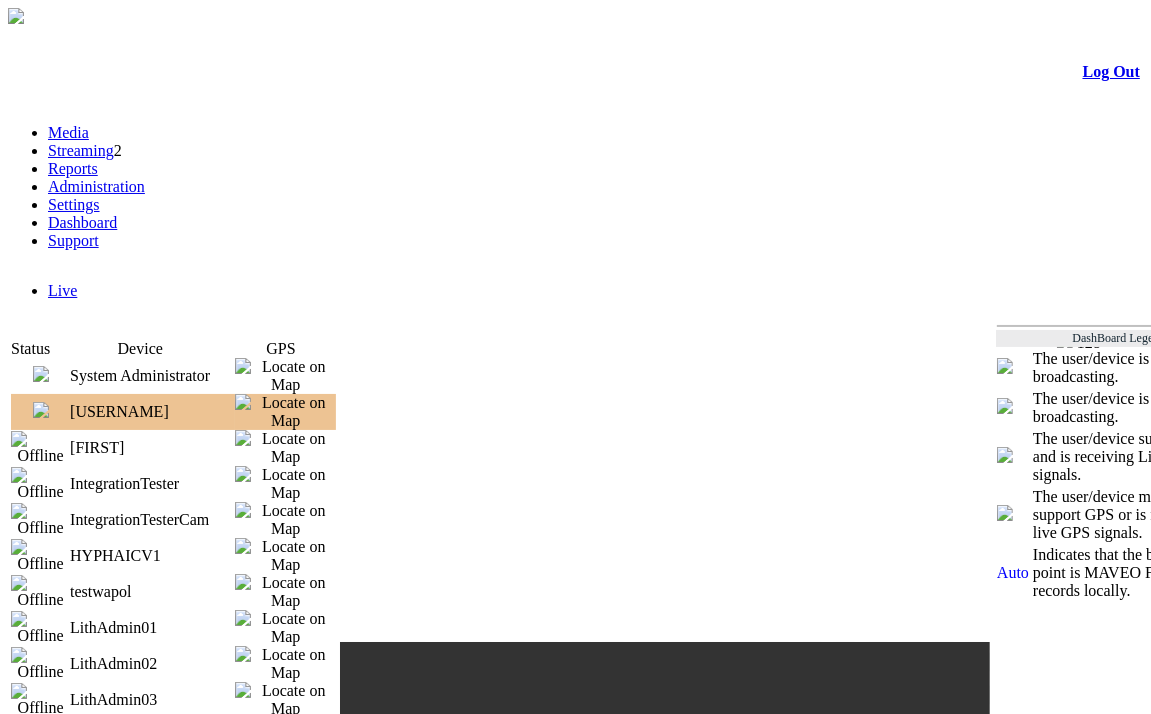 click at bounding box center [41, 374] 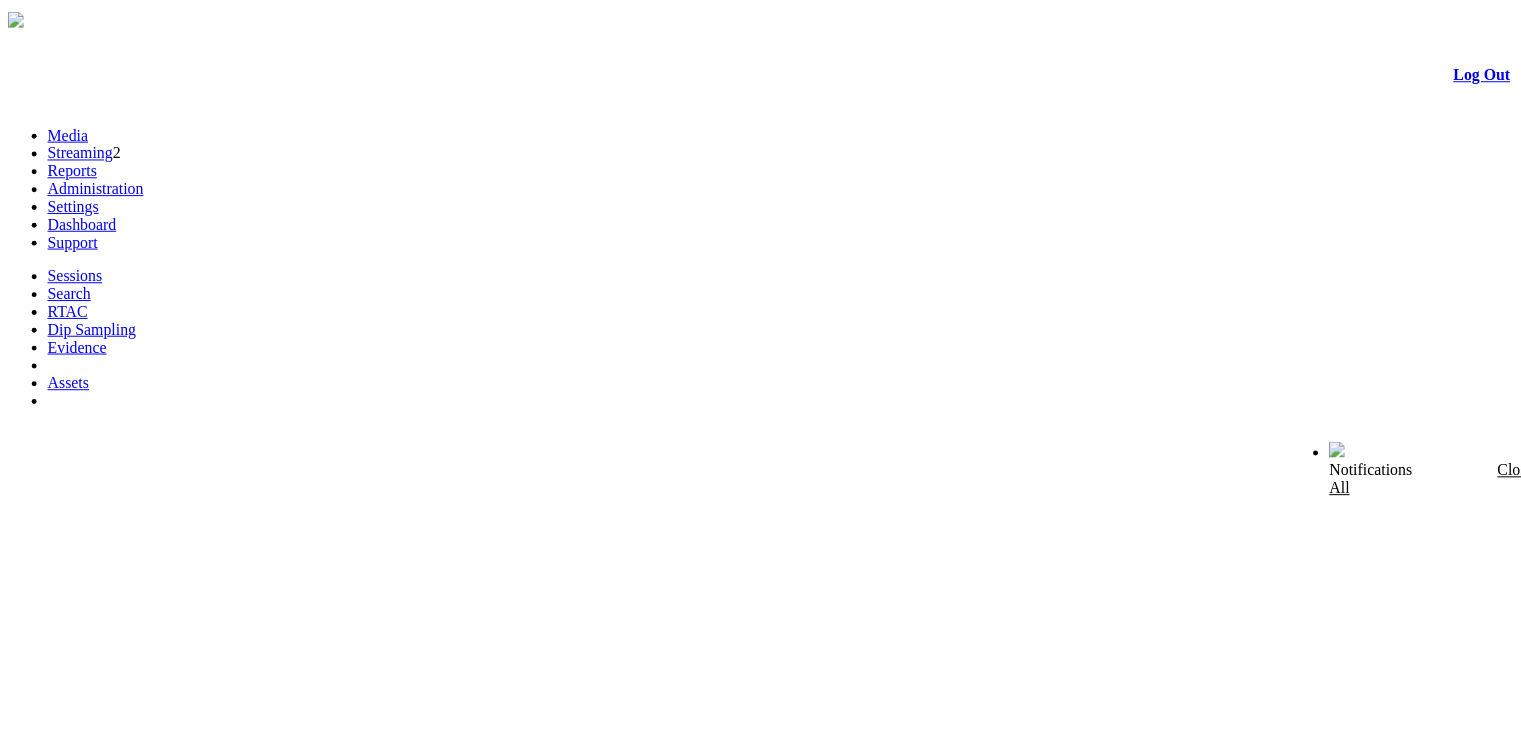 scroll, scrollTop: 0, scrollLeft: 0, axis: both 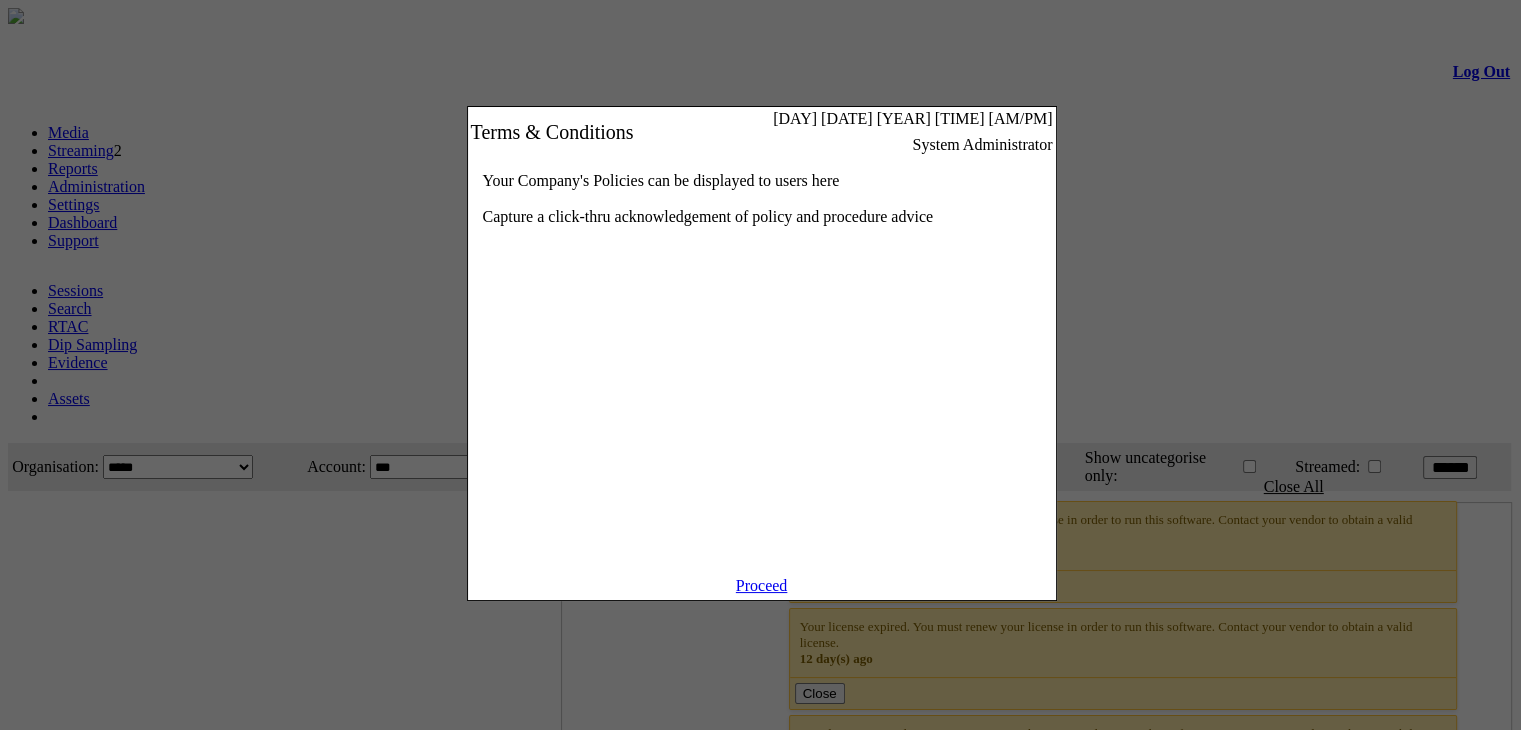 click on "Proceed" at bounding box center (762, 585) 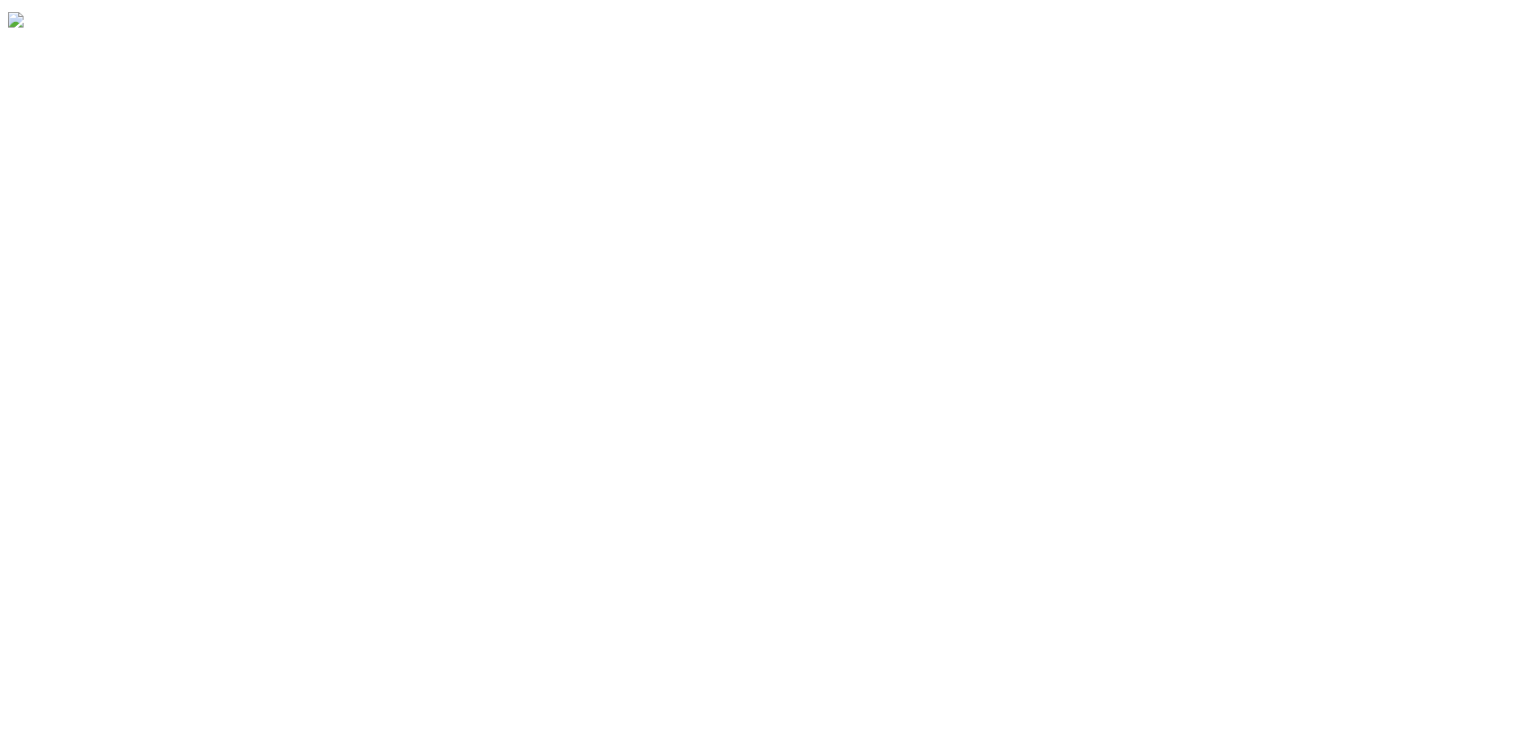 scroll, scrollTop: 0, scrollLeft: 0, axis: both 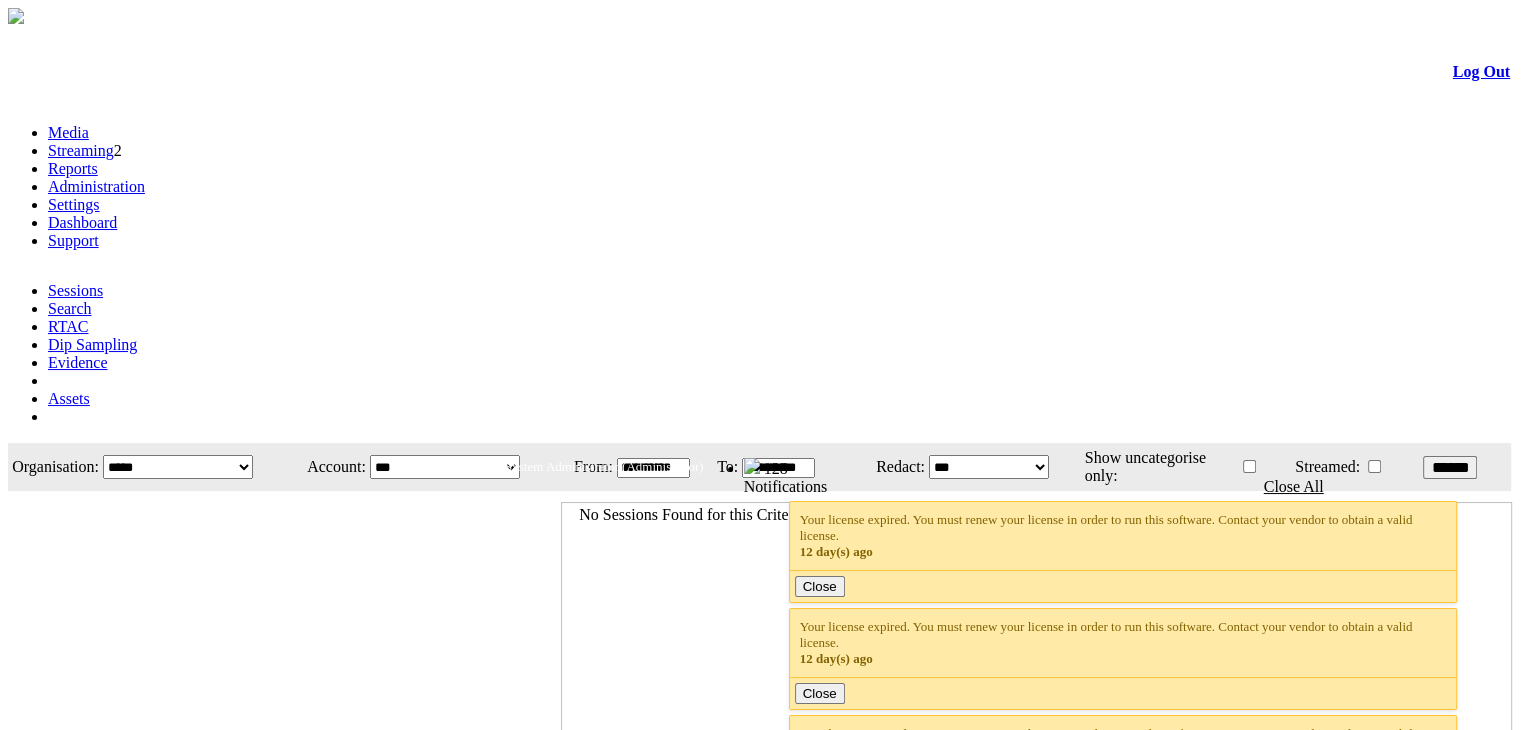 click on "Streaming" at bounding box center [81, 150] 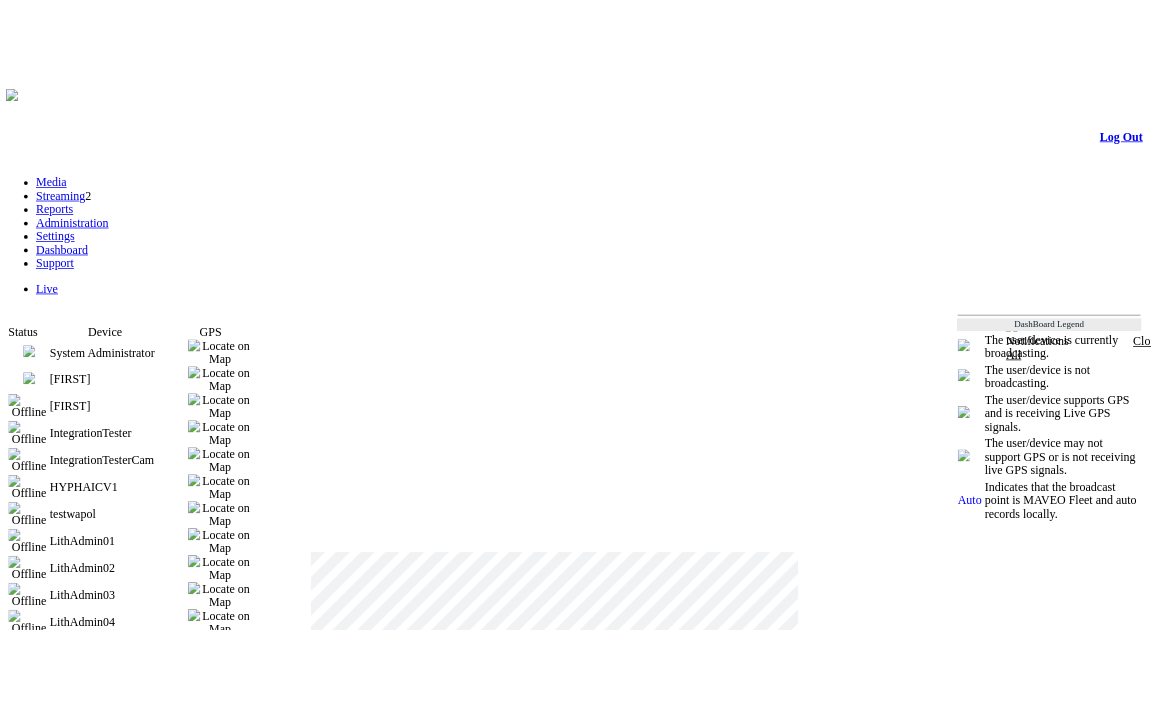 scroll, scrollTop: 0, scrollLeft: 0, axis: both 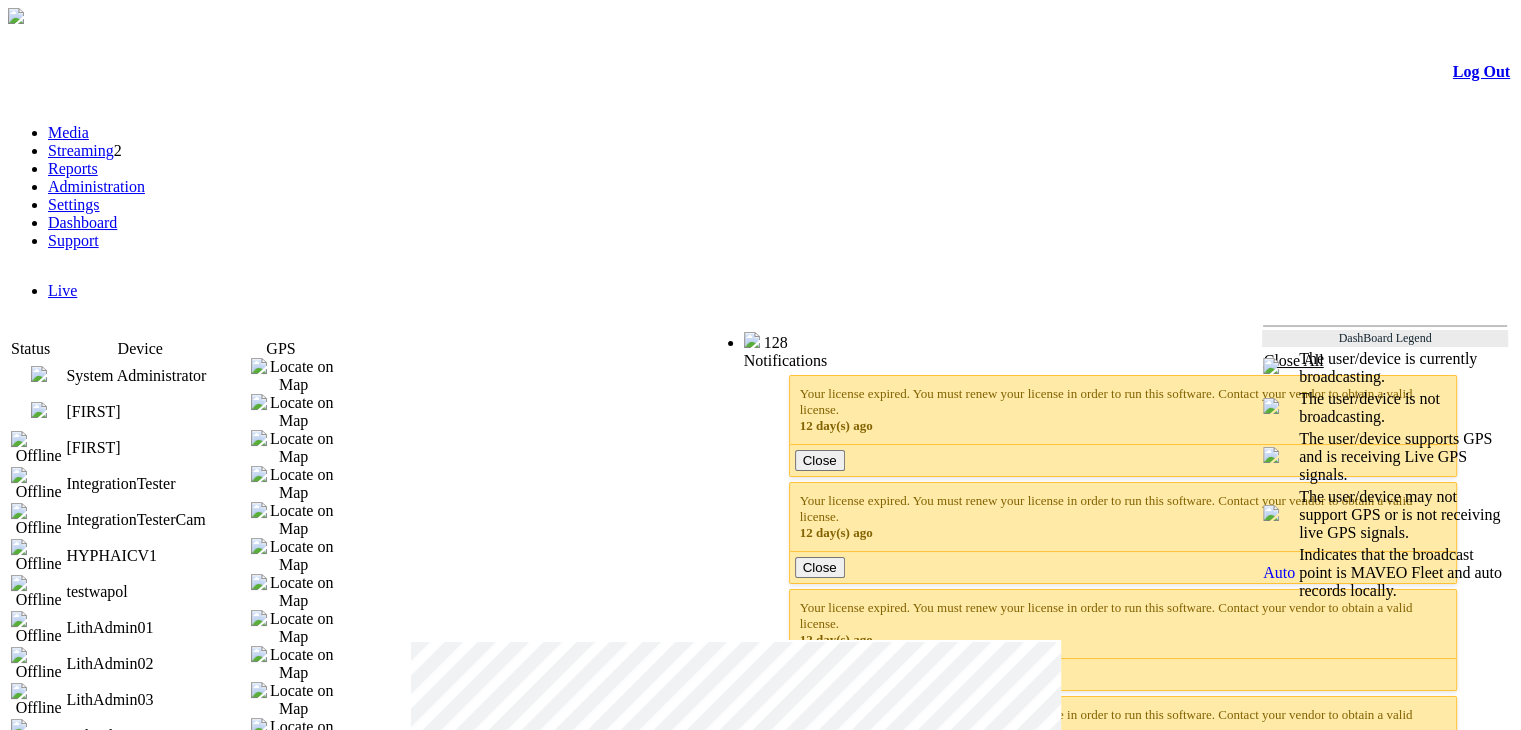 click at bounding box center [39, 410] 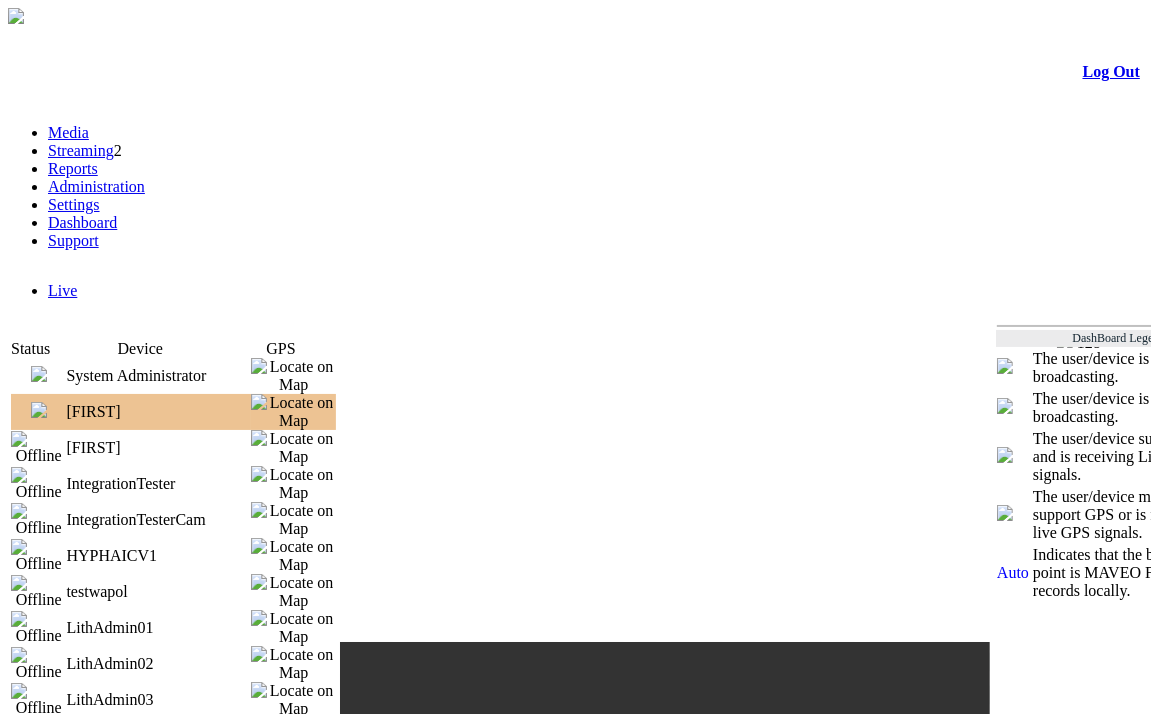 click at bounding box center (39, 374) 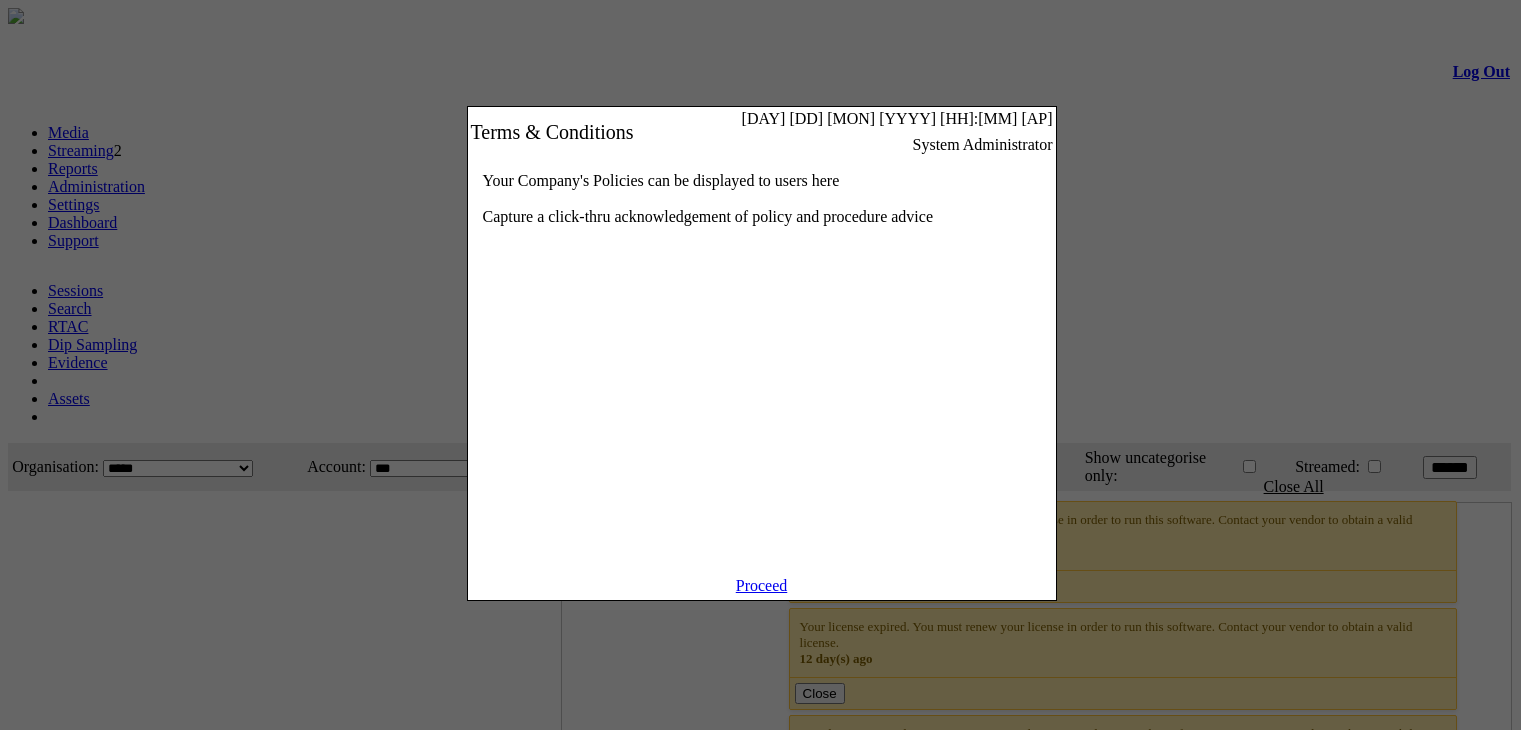 scroll, scrollTop: 0, scrollLeft: 0, axis: both 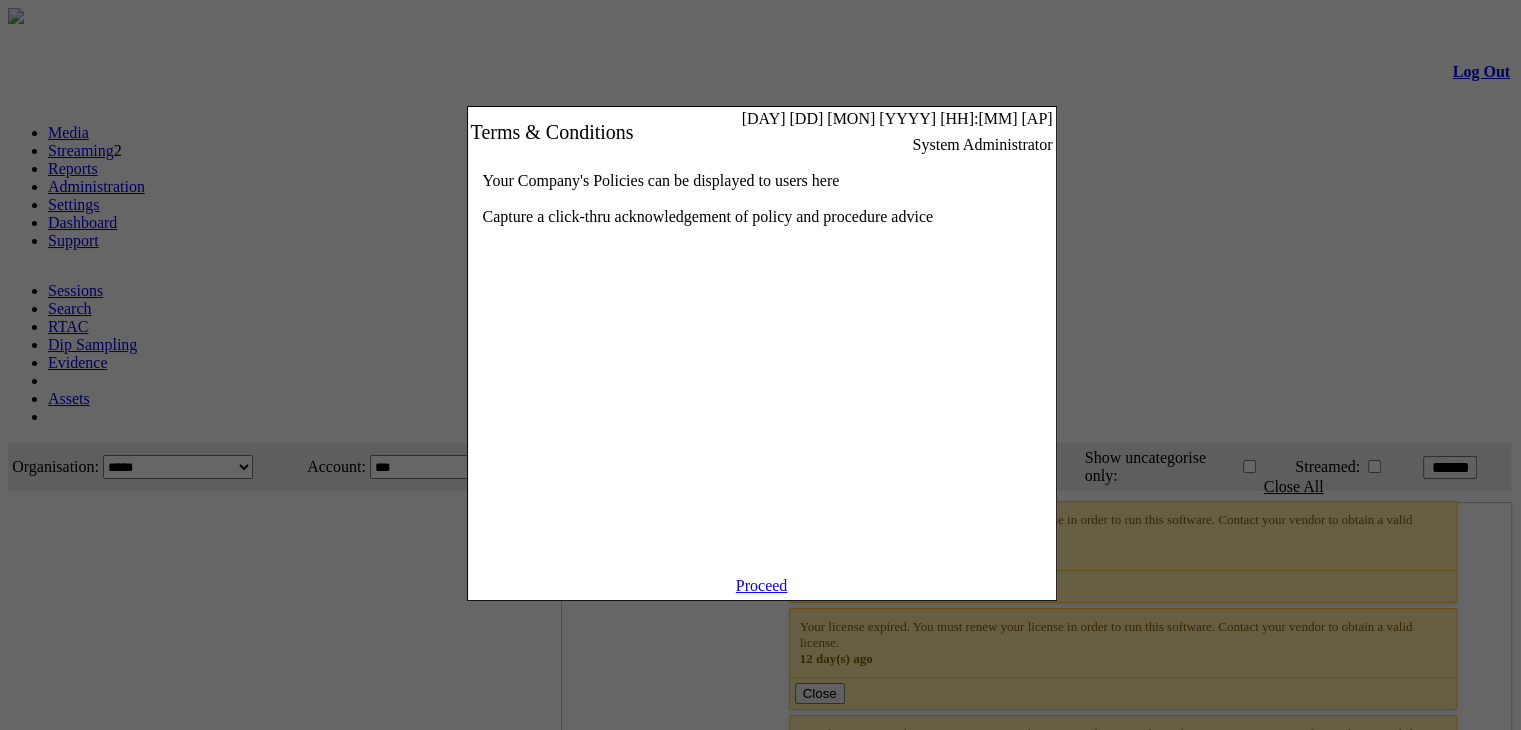 click on "Proceed" at bounding box center [762, 585] 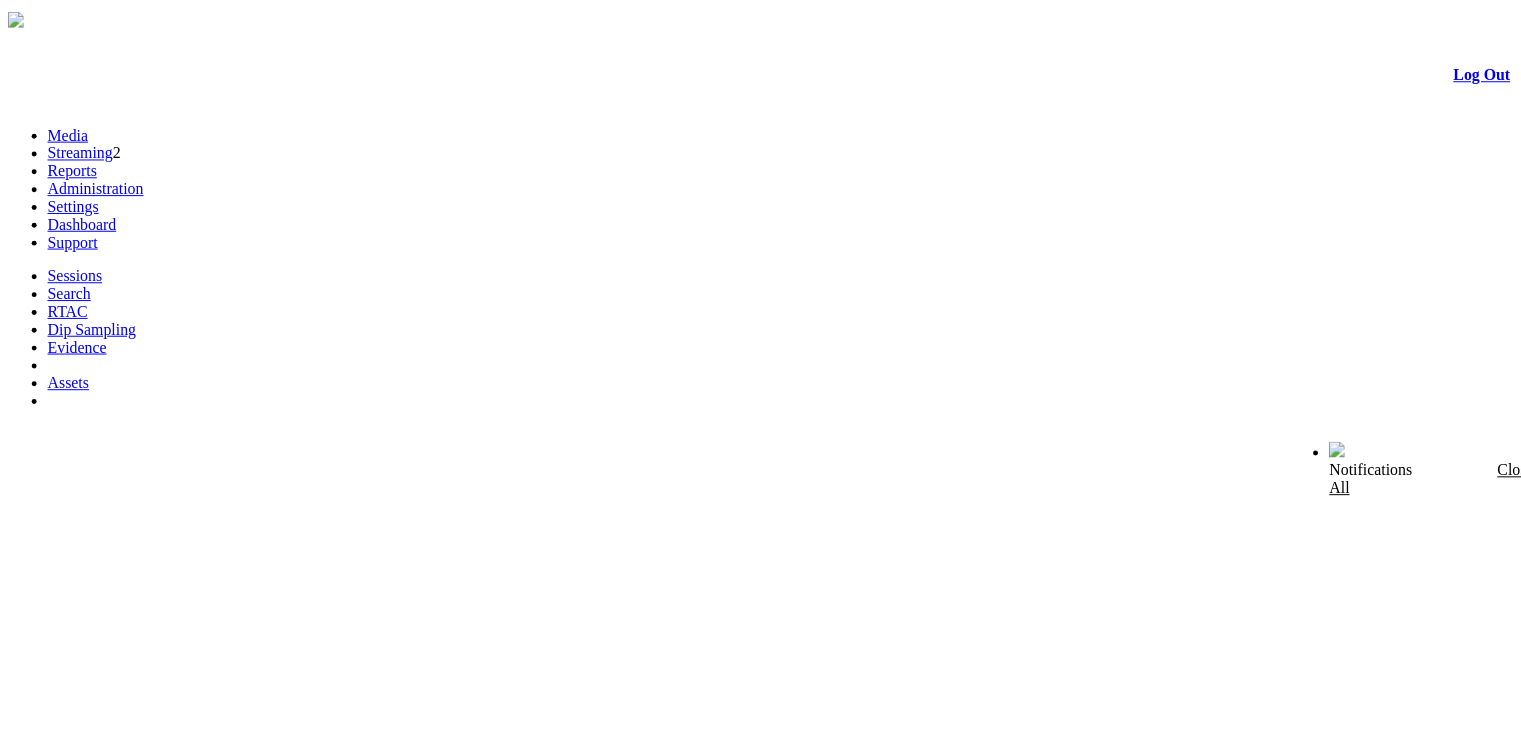 scroll, scrollTop: 0, scrollLeft: 0, axis: both 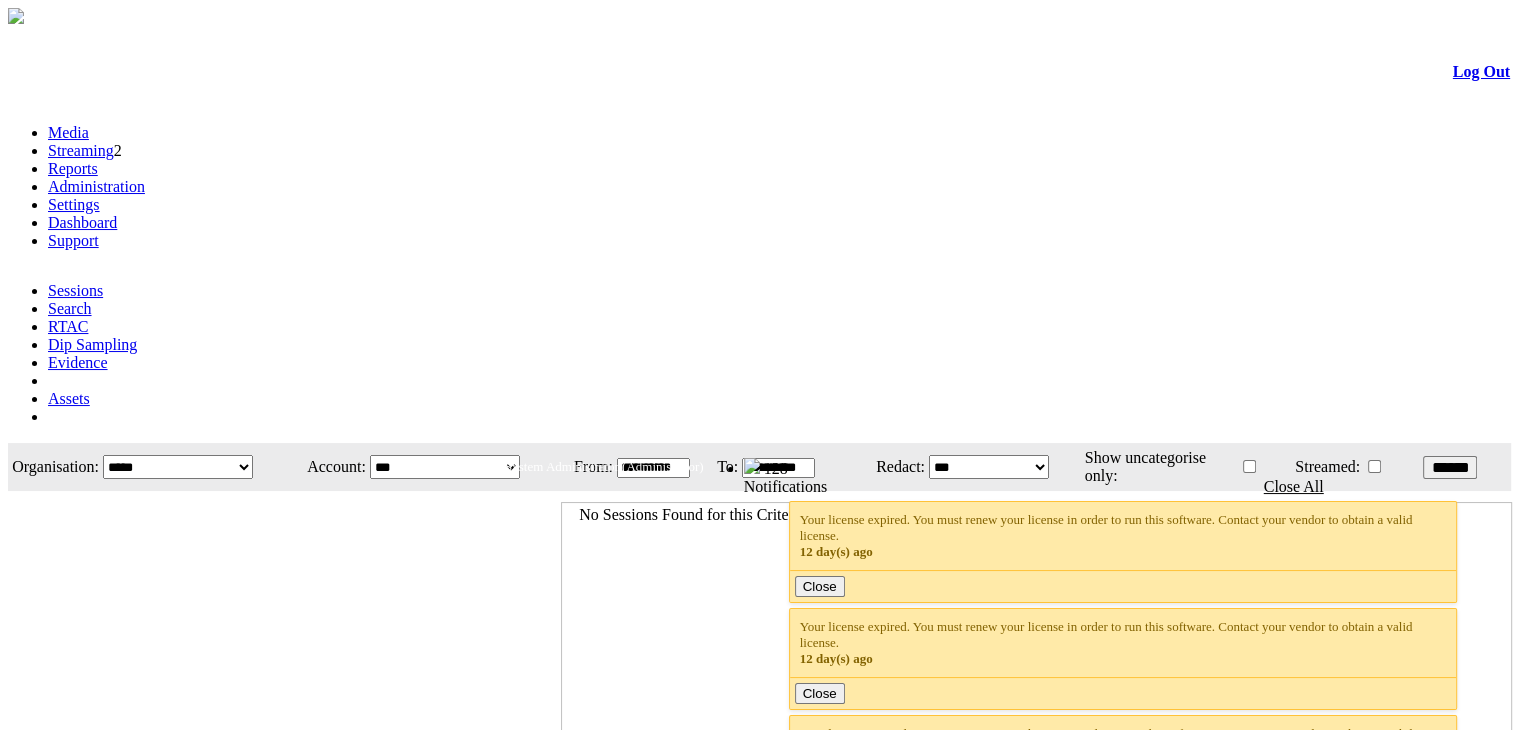 click on "Streaming" at bounding box center [81, 150] 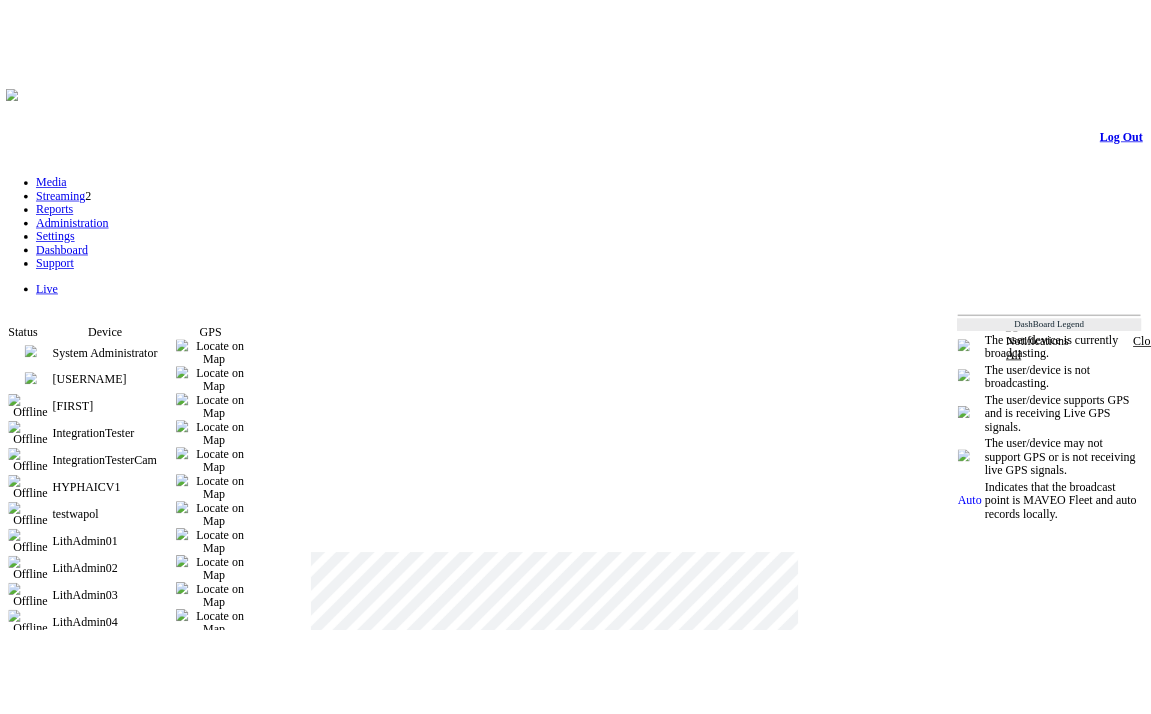 scroll, scrollTop: 0, scrollLeft: 0, axis: both 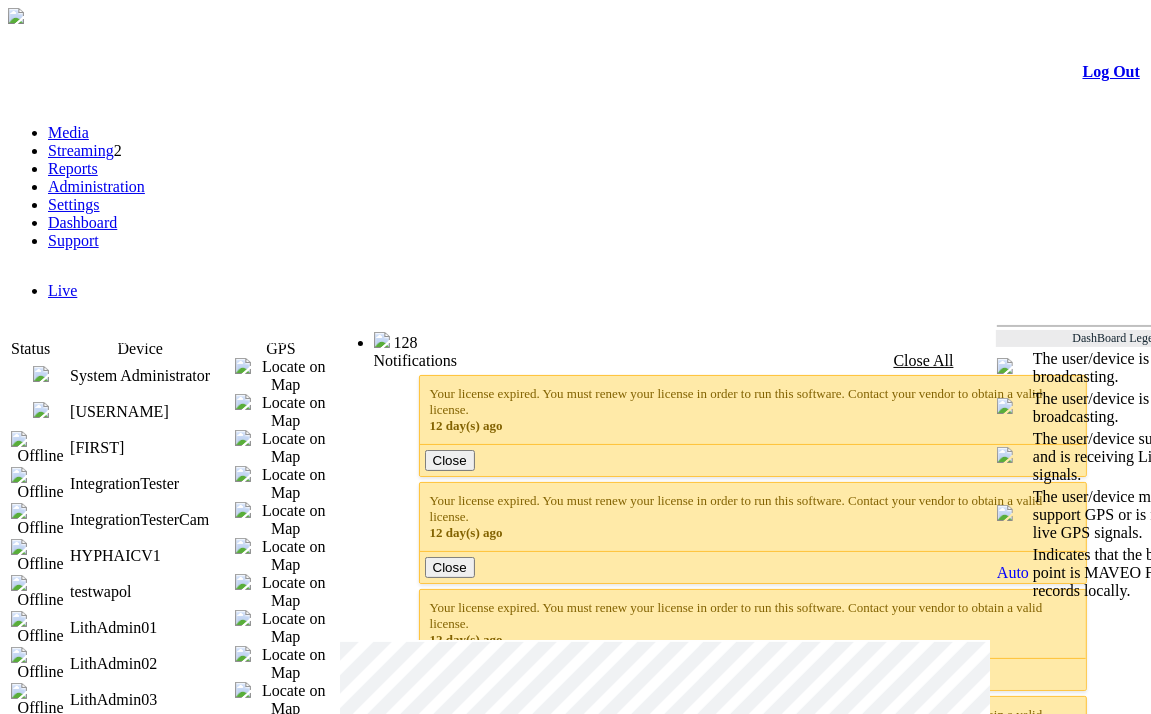 click at bounding box center (41, 410) 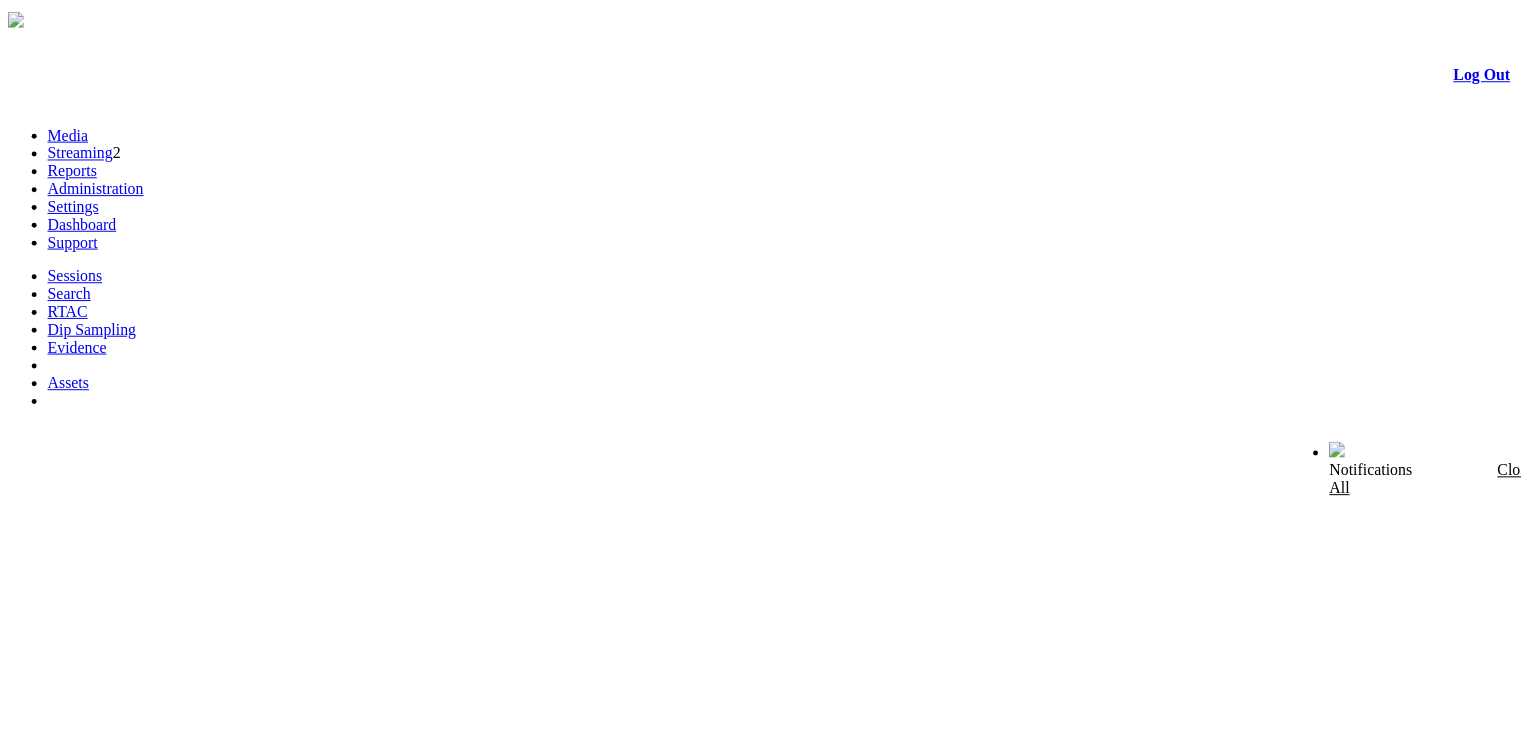 scroll, scrollTop: 0, scrollLeft: 0, axis: both 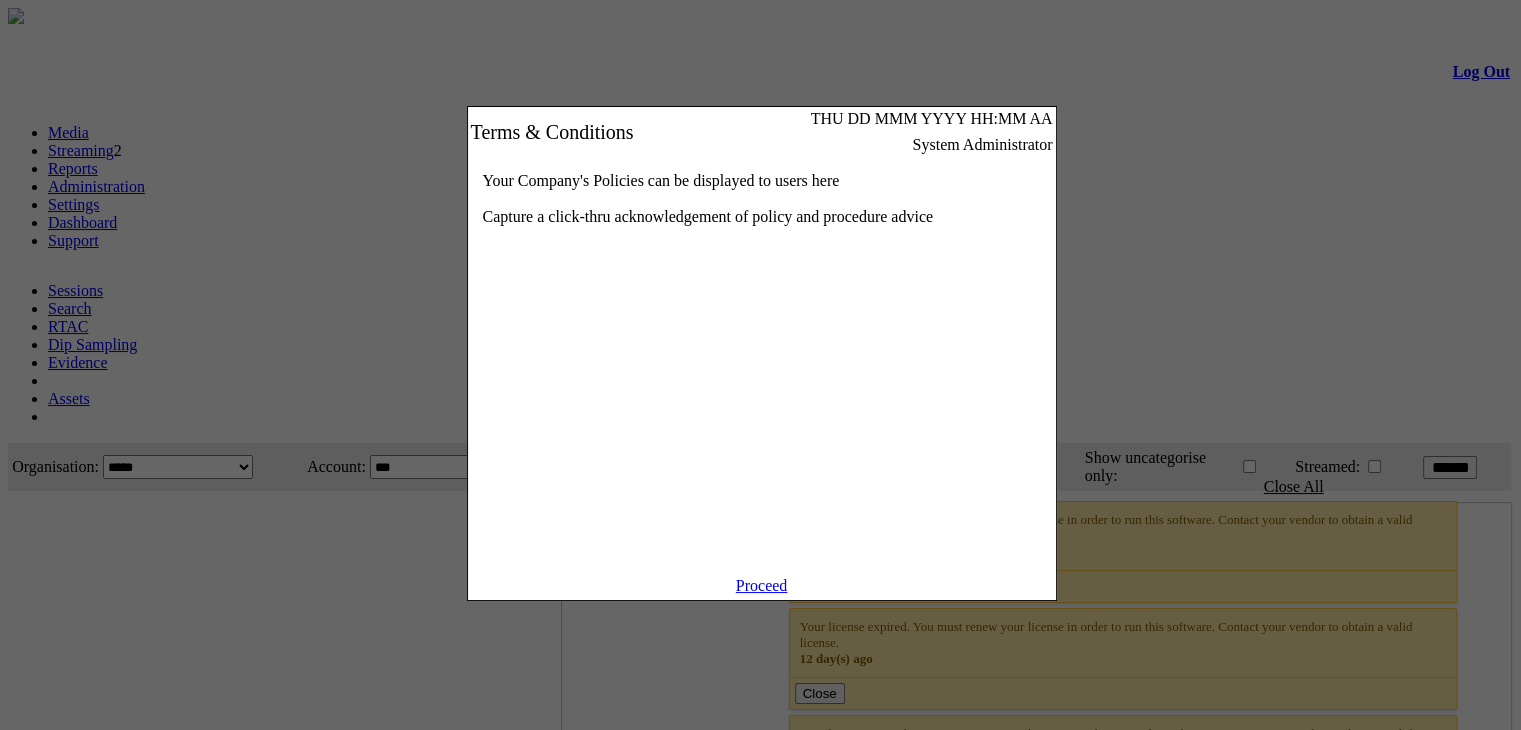 click on "Proceed" at bounding box center (762, 585) 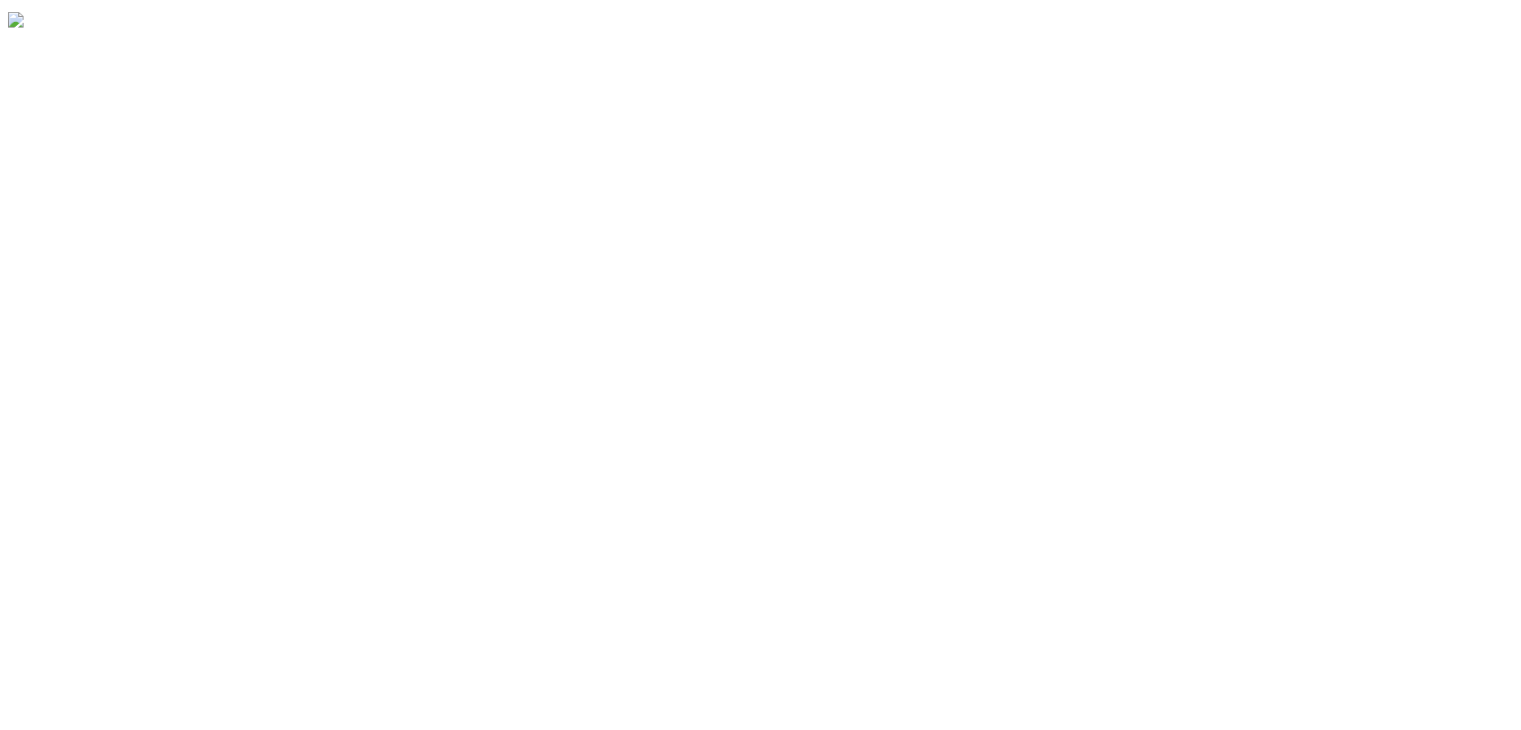 scroll, scrollTop: 0, scrollLeft: 0, axis: both 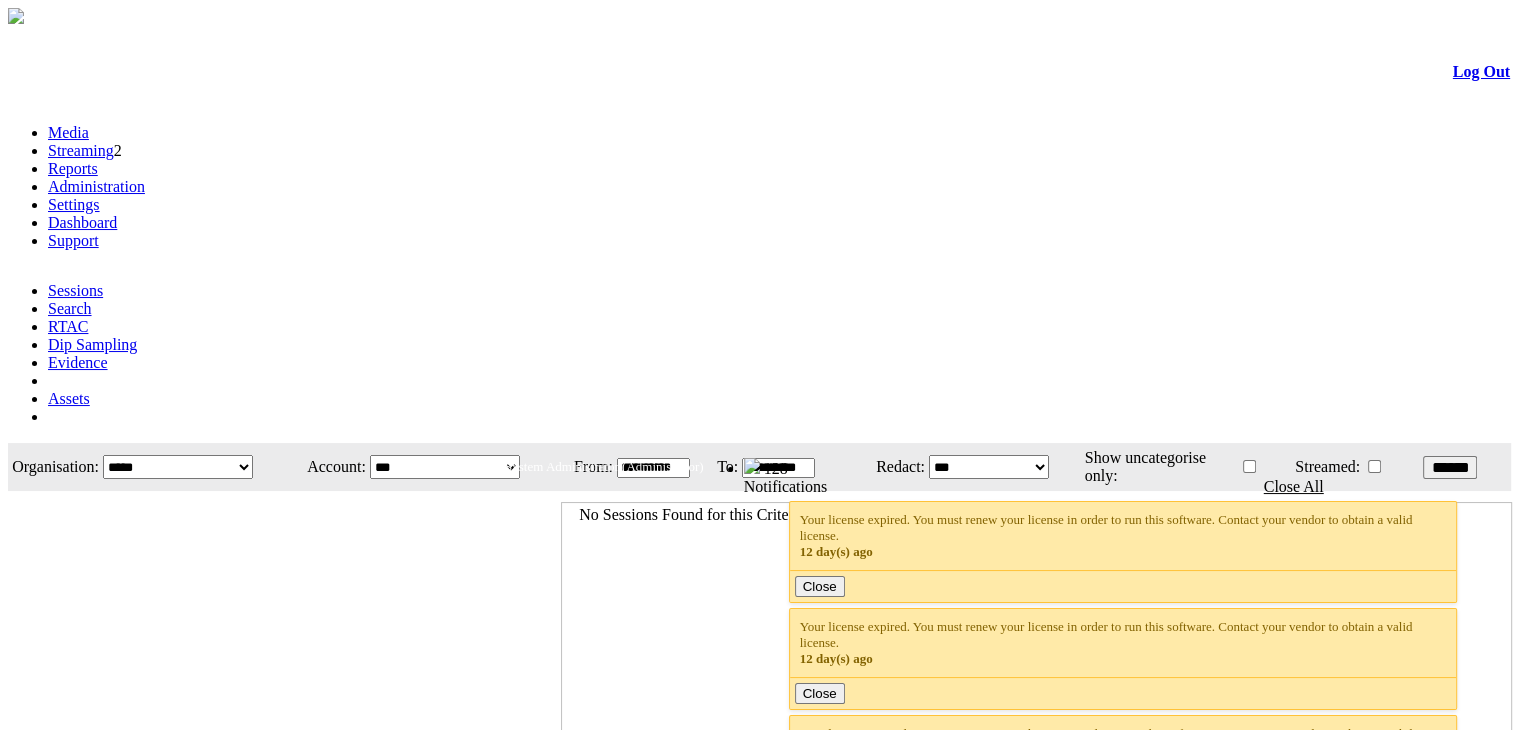click on "Streaming" at bounding box center (81, 150) 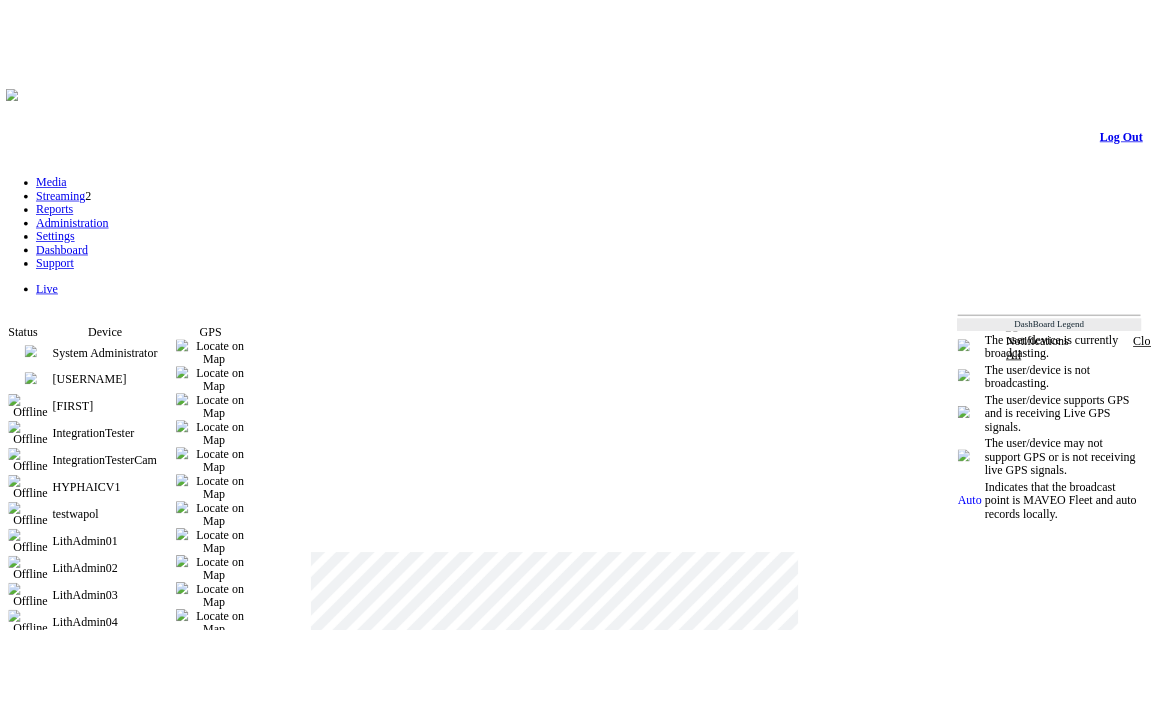 scroll, scrollTop: 0, scrollLeft: 0, axis: both 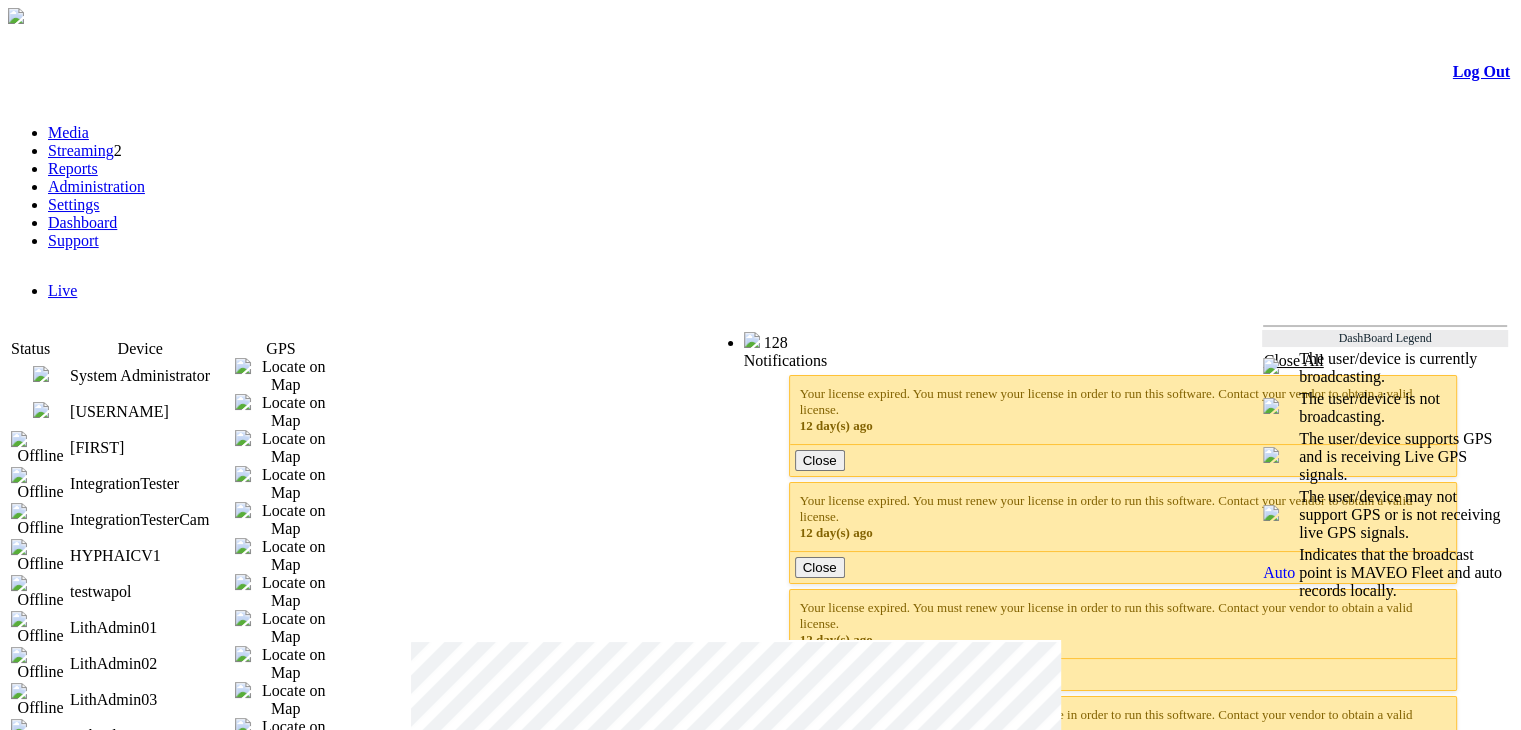 click at bounding box center [41, 410] 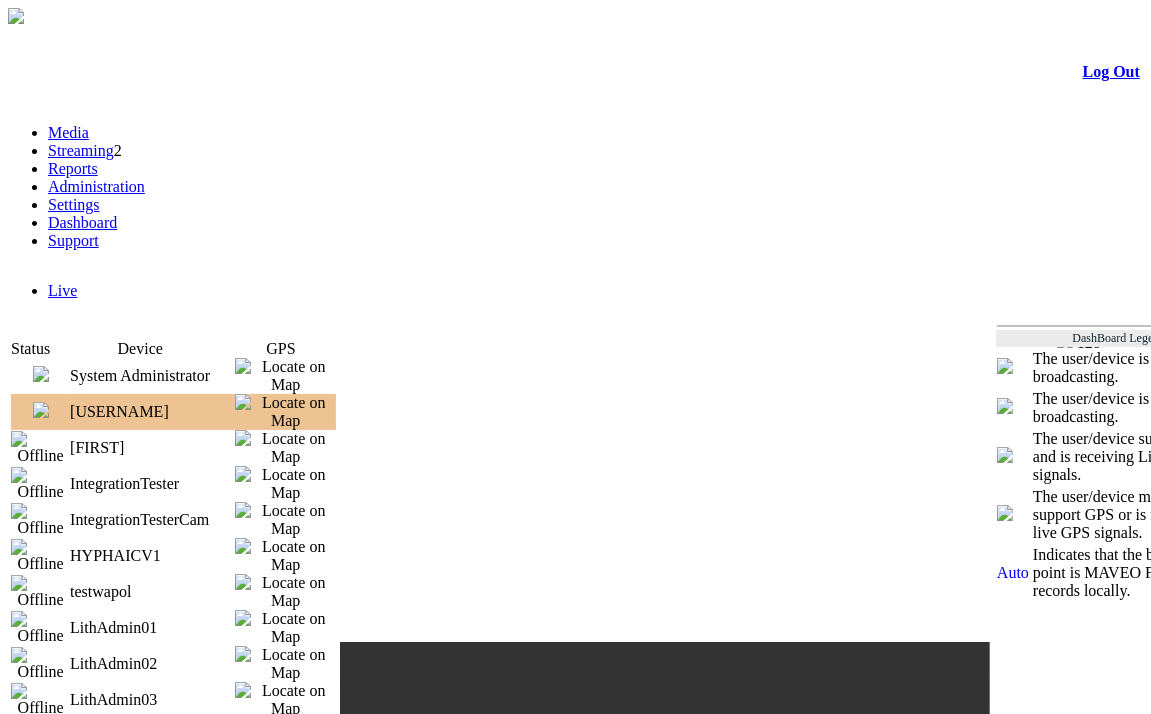 click at bounding box center (41, 374) 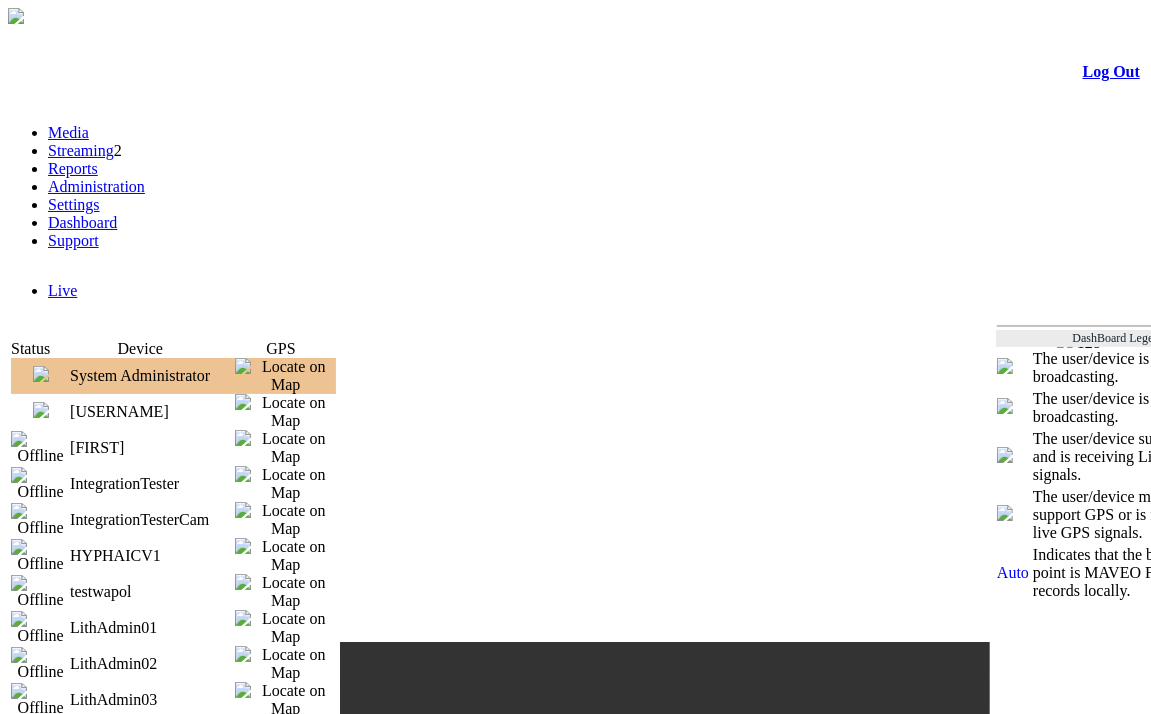 click at bounding box center (41, 410) 